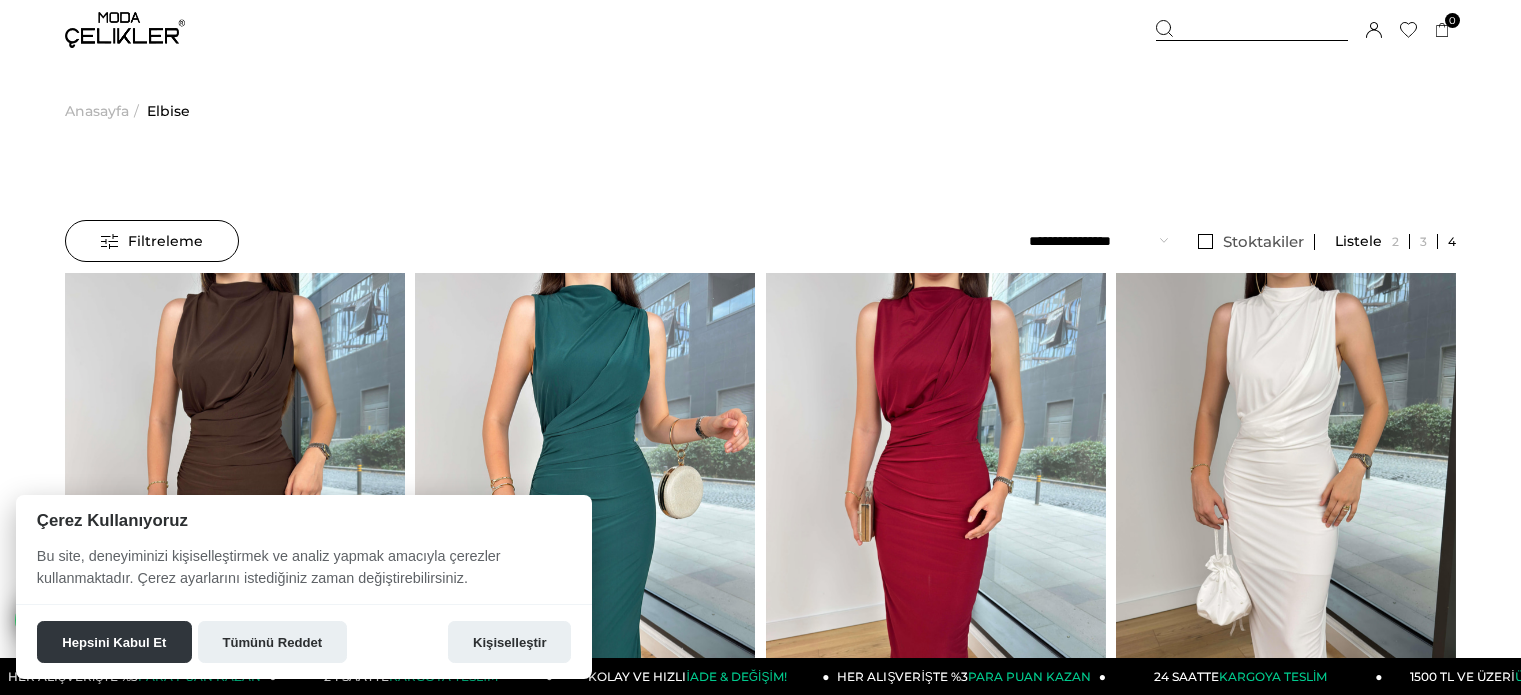 scroll, scrollTop: 0, scrollLeft: 0, axis: both 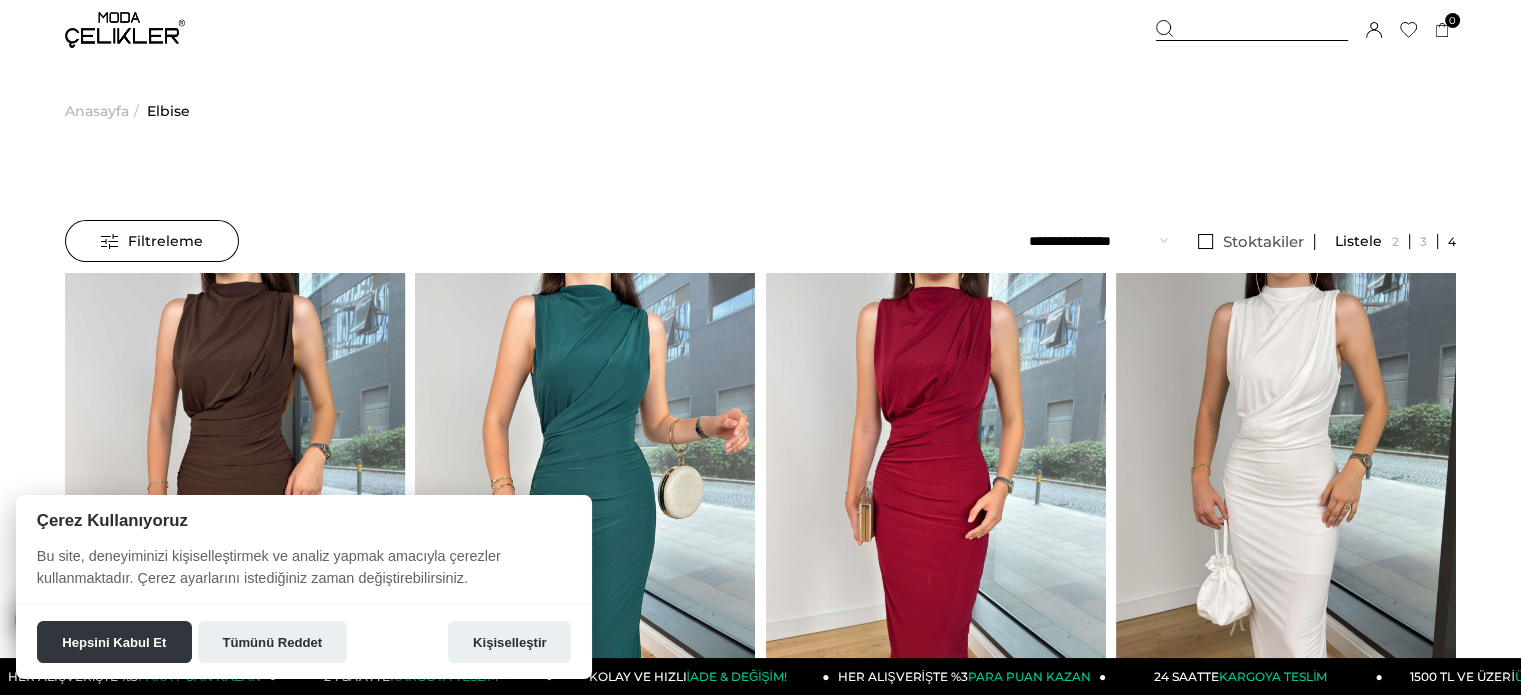 click on "Filtreleme" at bounding box center [152, 241] 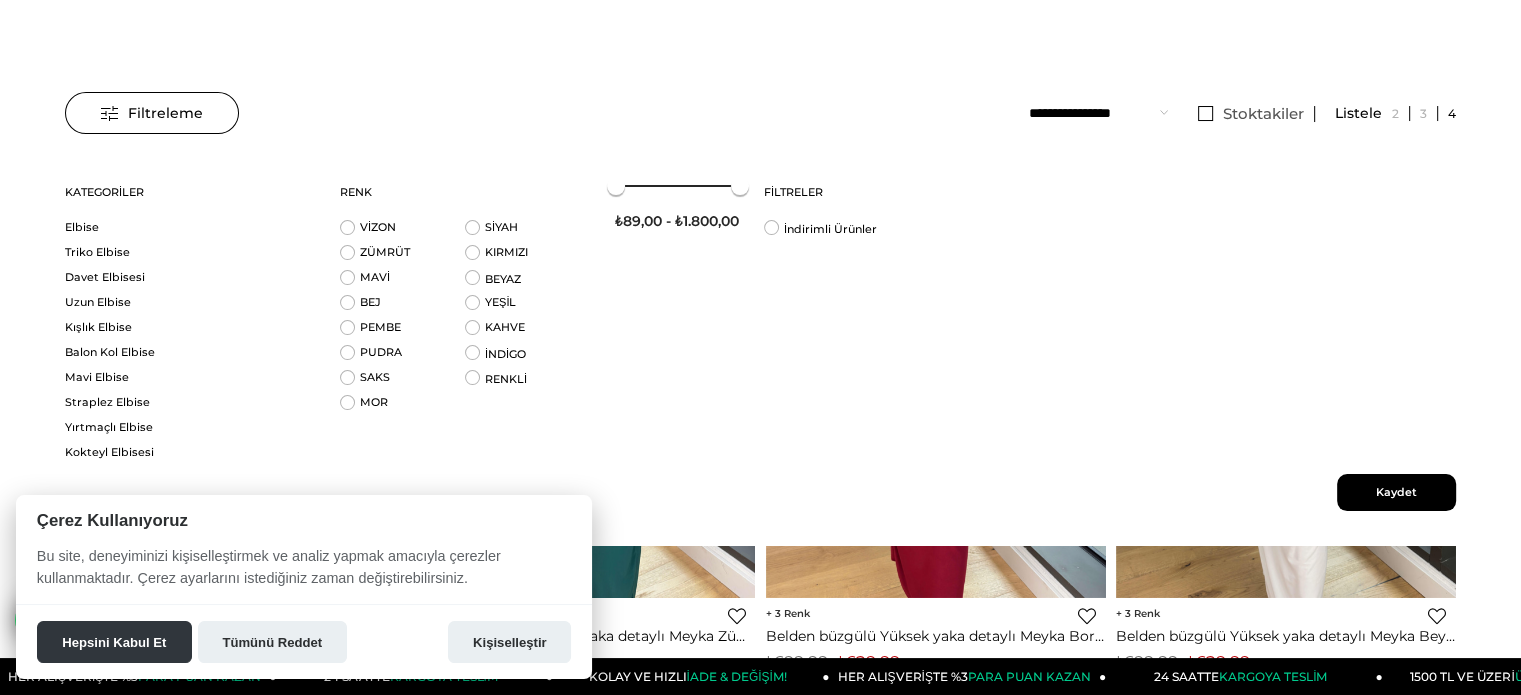 scroll, scrollTop: 133, scrollLeft: 0, axis: vertical 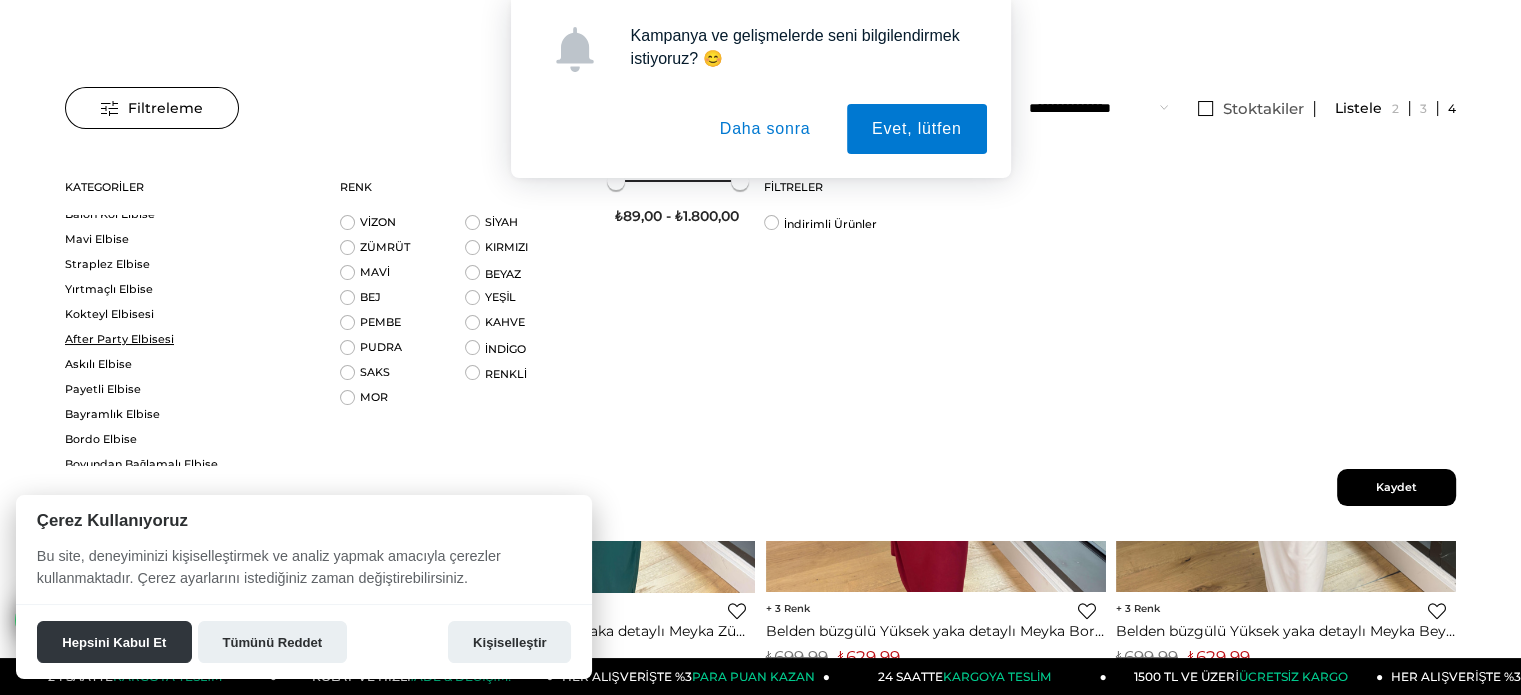 click on "After Party Elbisesi" at bounding box center [190, 339] 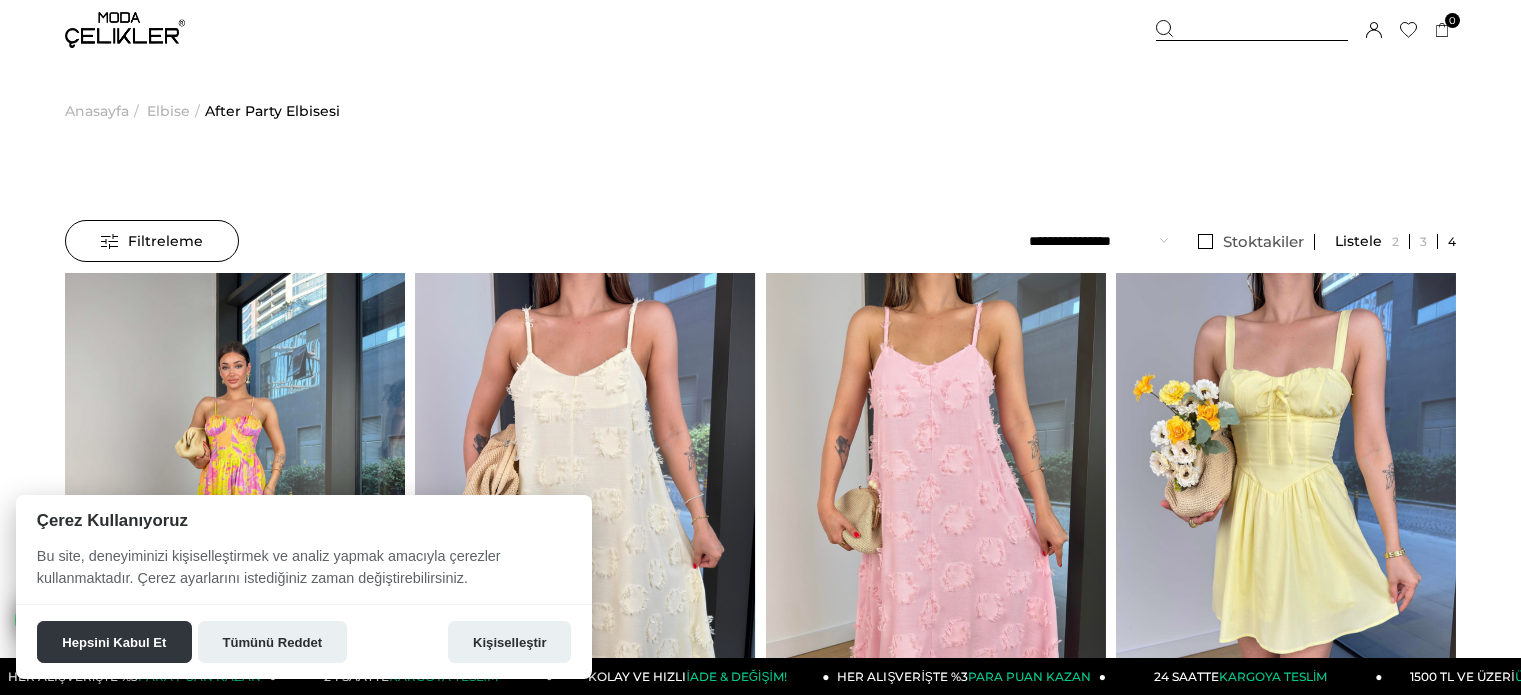 scroll, scrollTop: 0, scrollLeft: 0, axis: both 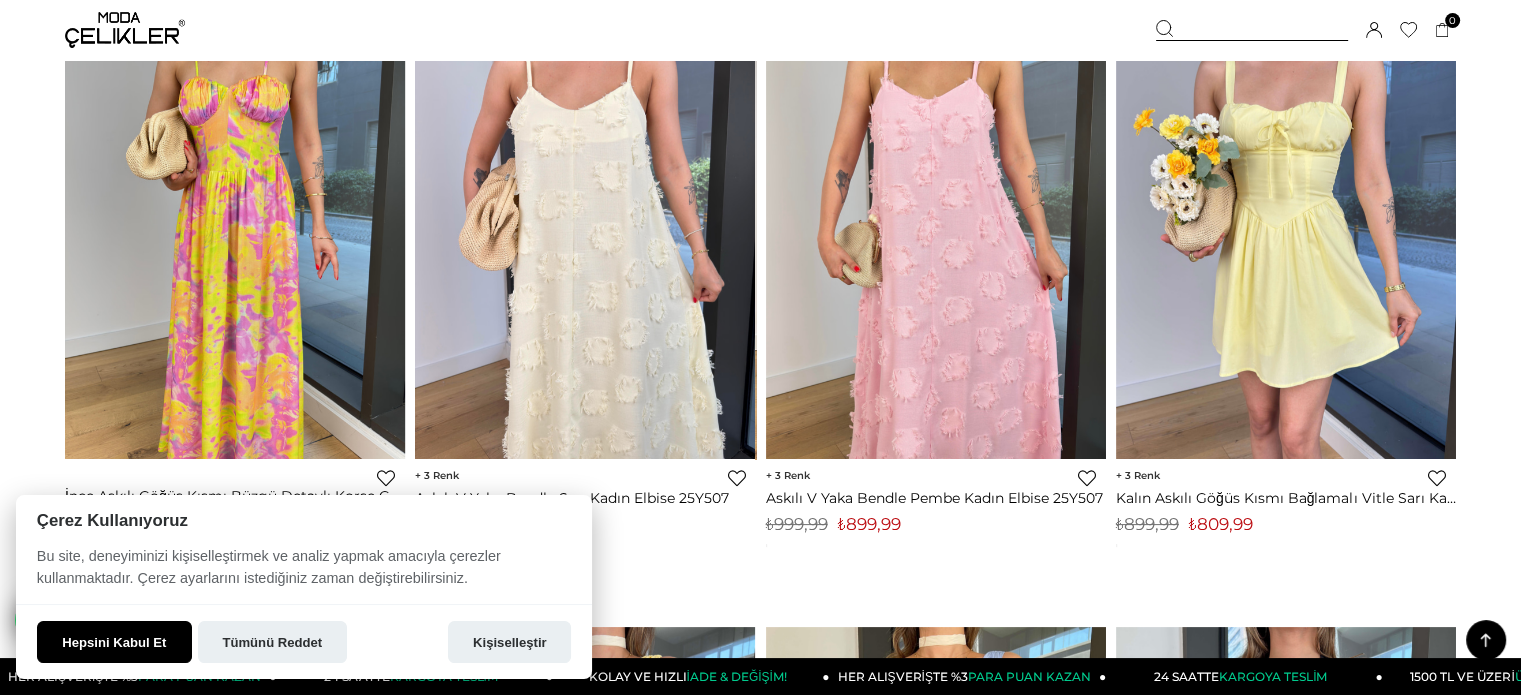 click on "Hepsini Kabul Et" at bounding box center [114, 642] 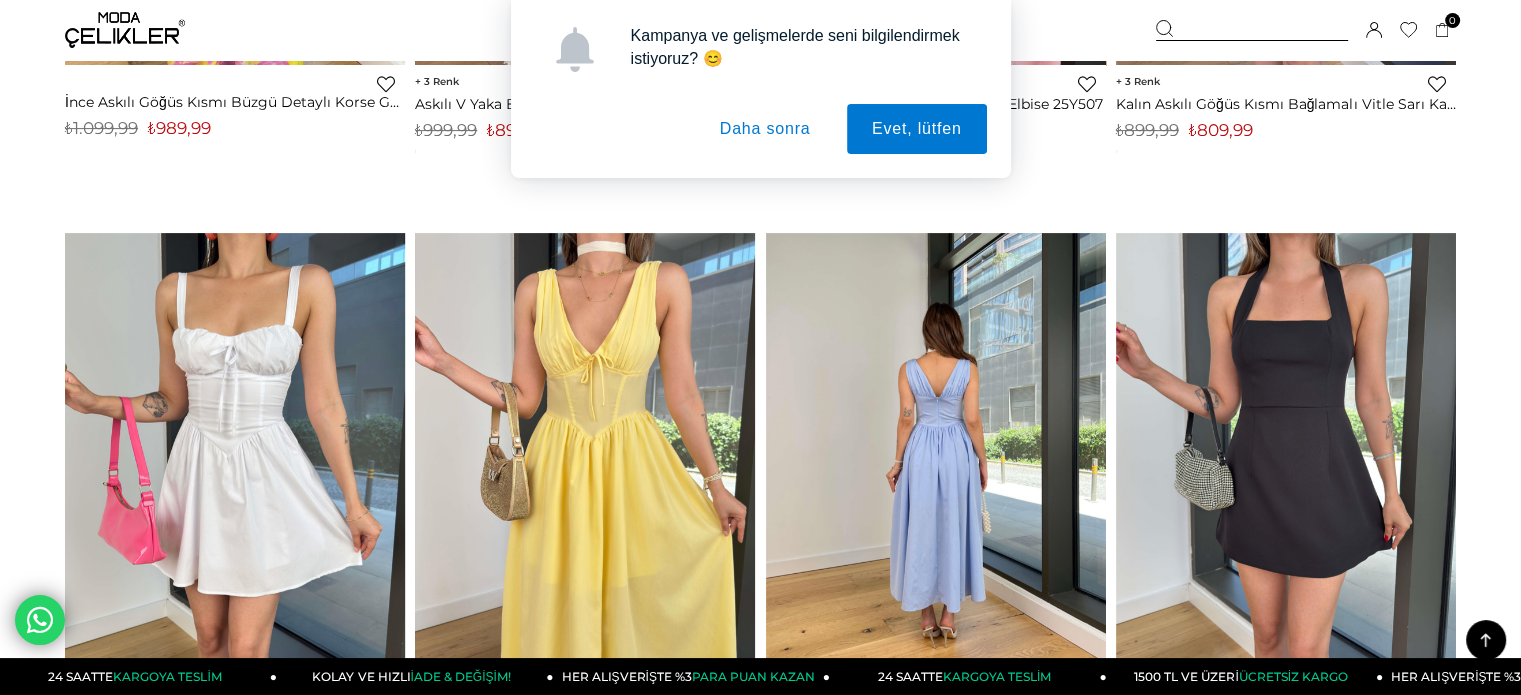 scroll, scrollTop: 666, scrollLeft: 0, axis: vertical 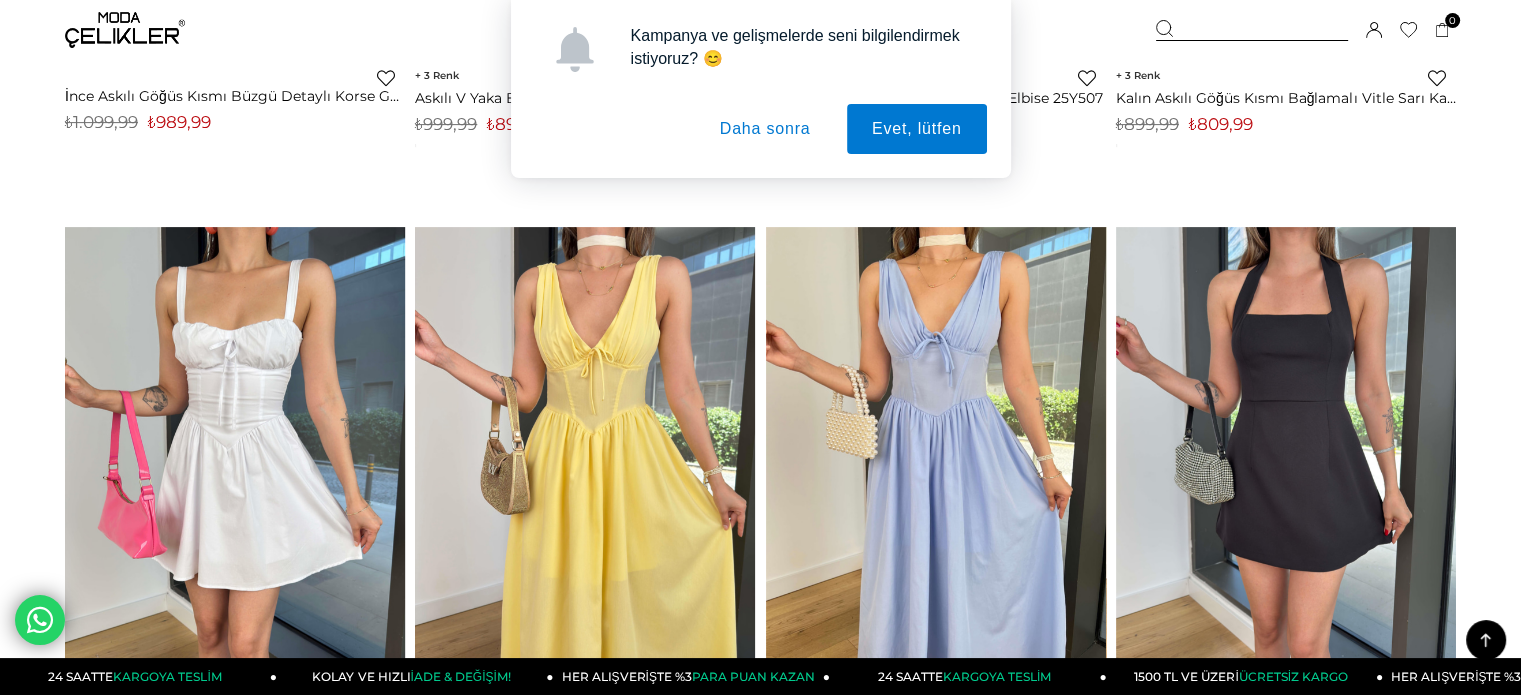 click on "Daha sonra" at bounding box center (765, 129) 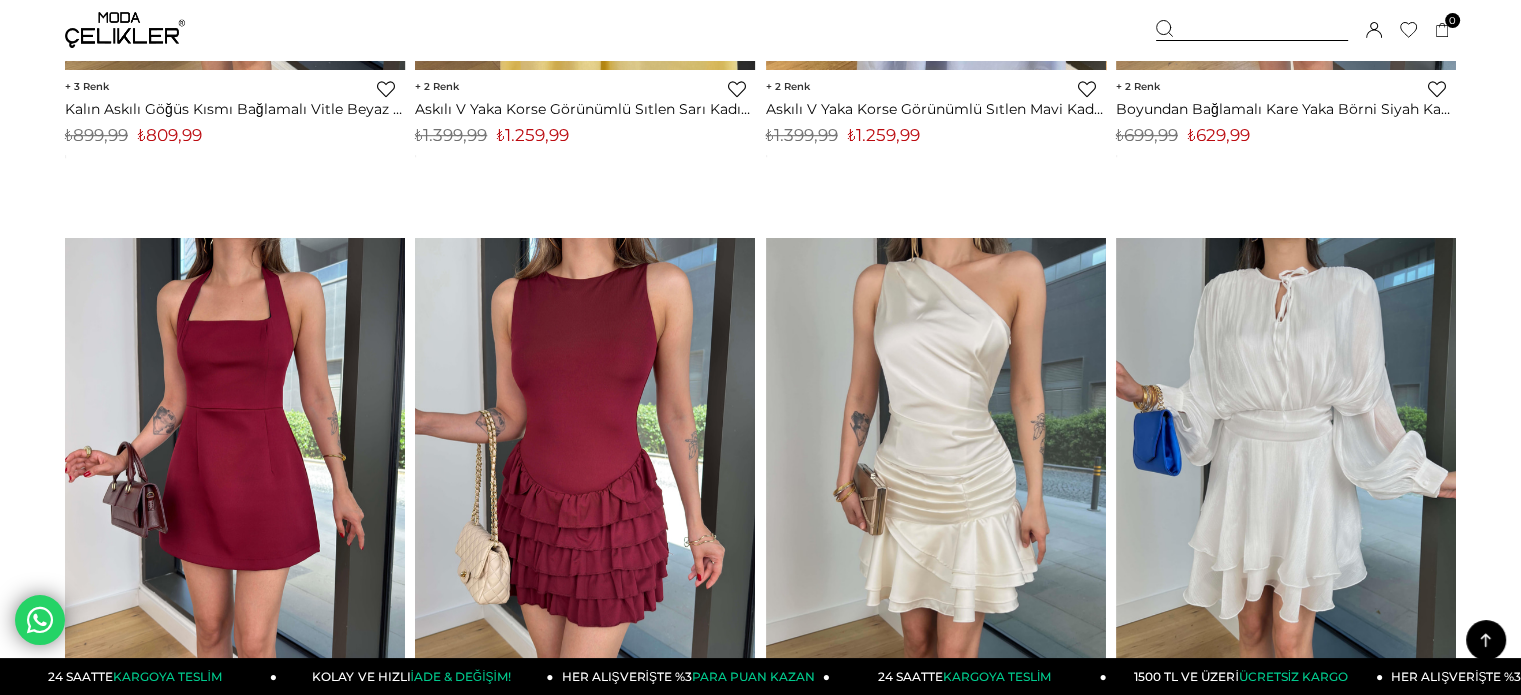 scroll, scrollTop: 1333, scrollLeft: 0, axis: vertical 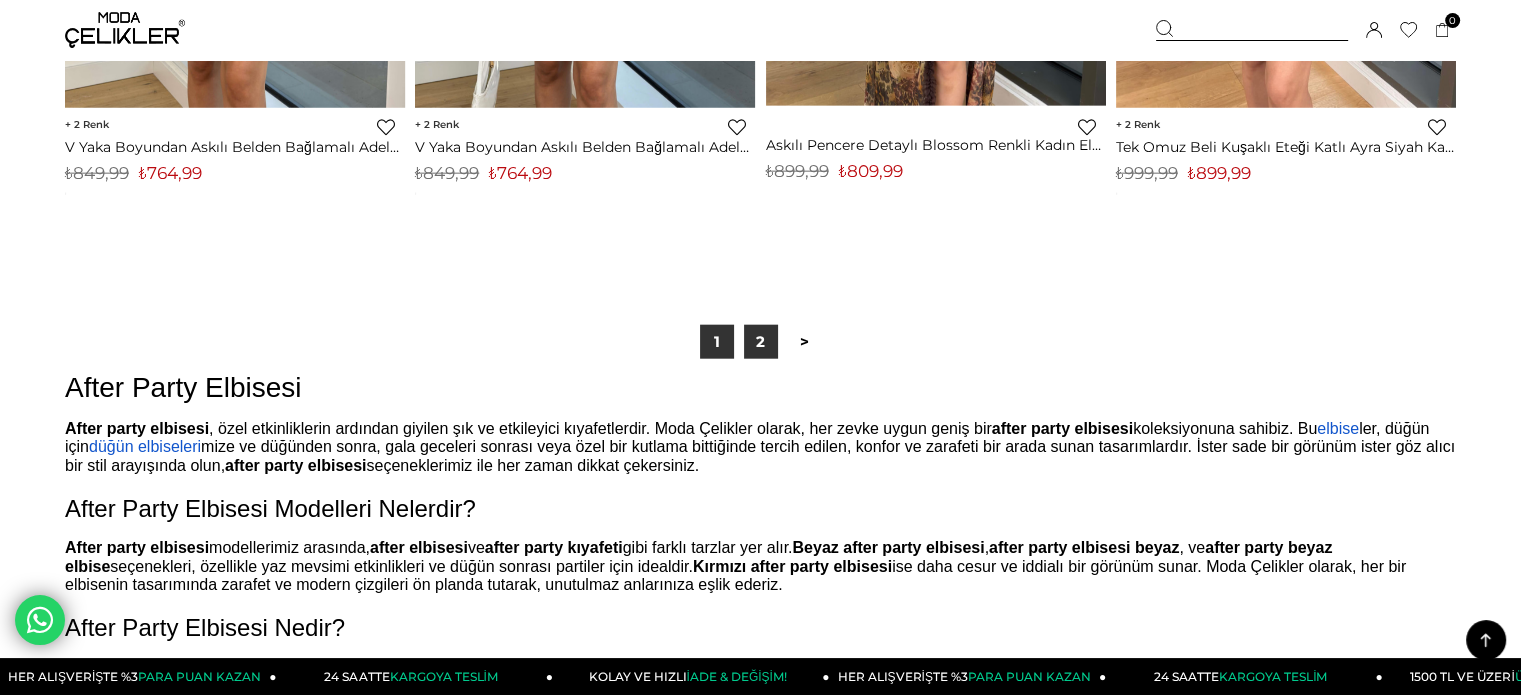 click on "2" at bounding box center [761, 342] 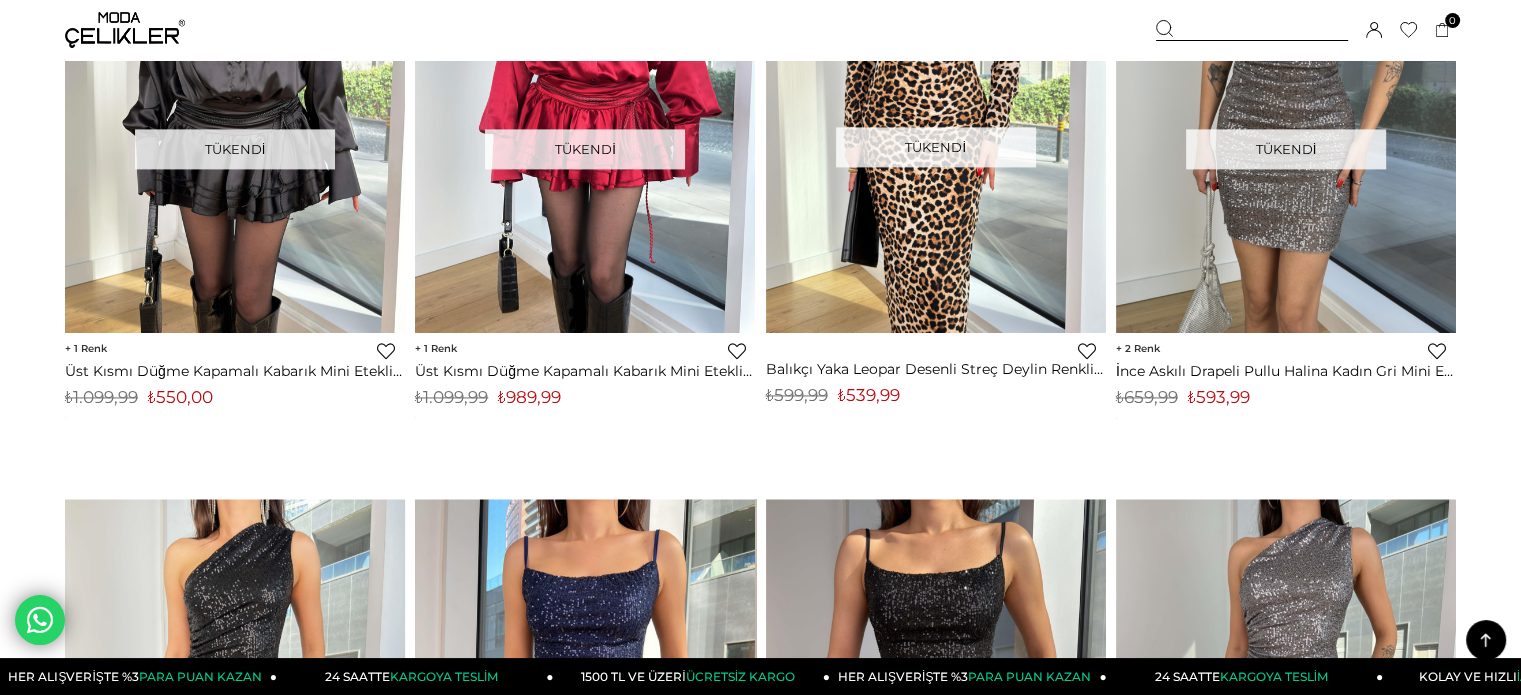 scroll, scrollTop: 2801, scrollLeft: 0, axis: vertical 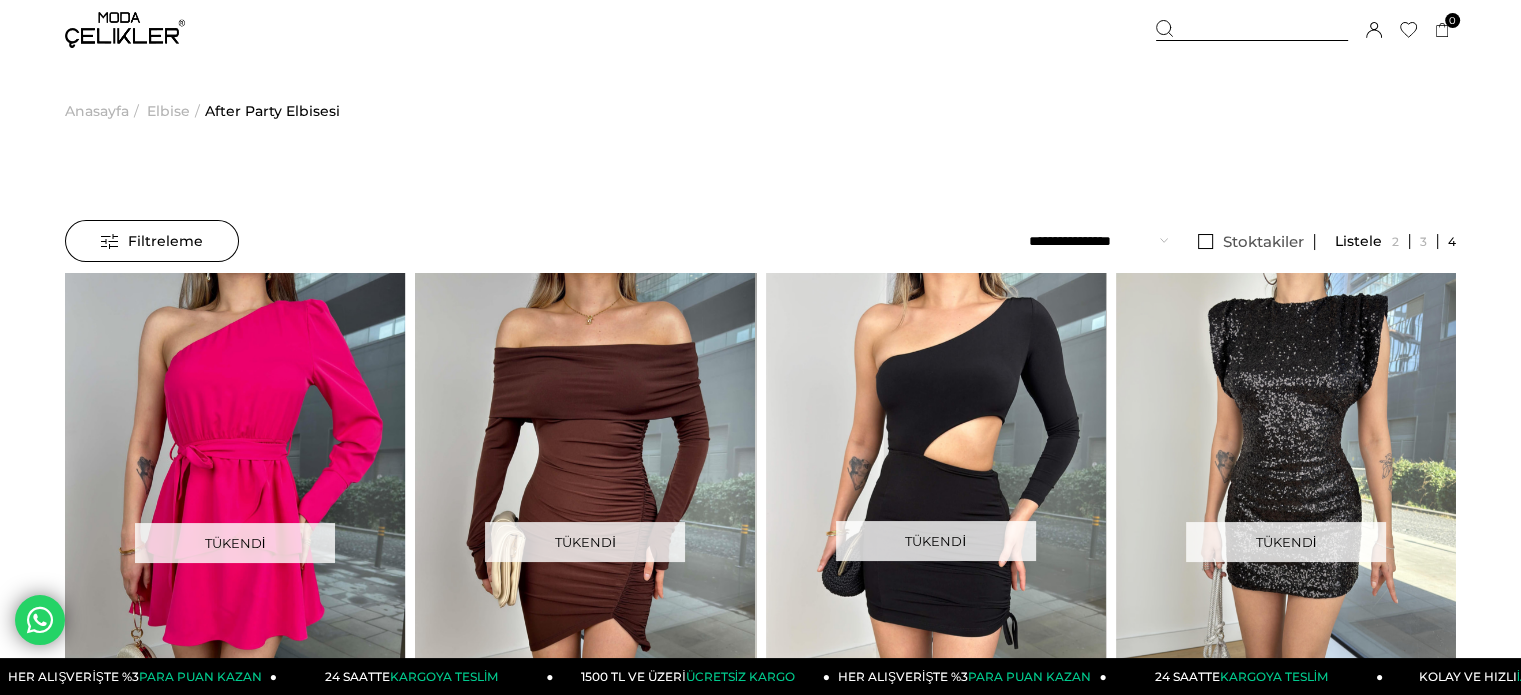 click on "Filtreleme" at bounding box center (152, 241) 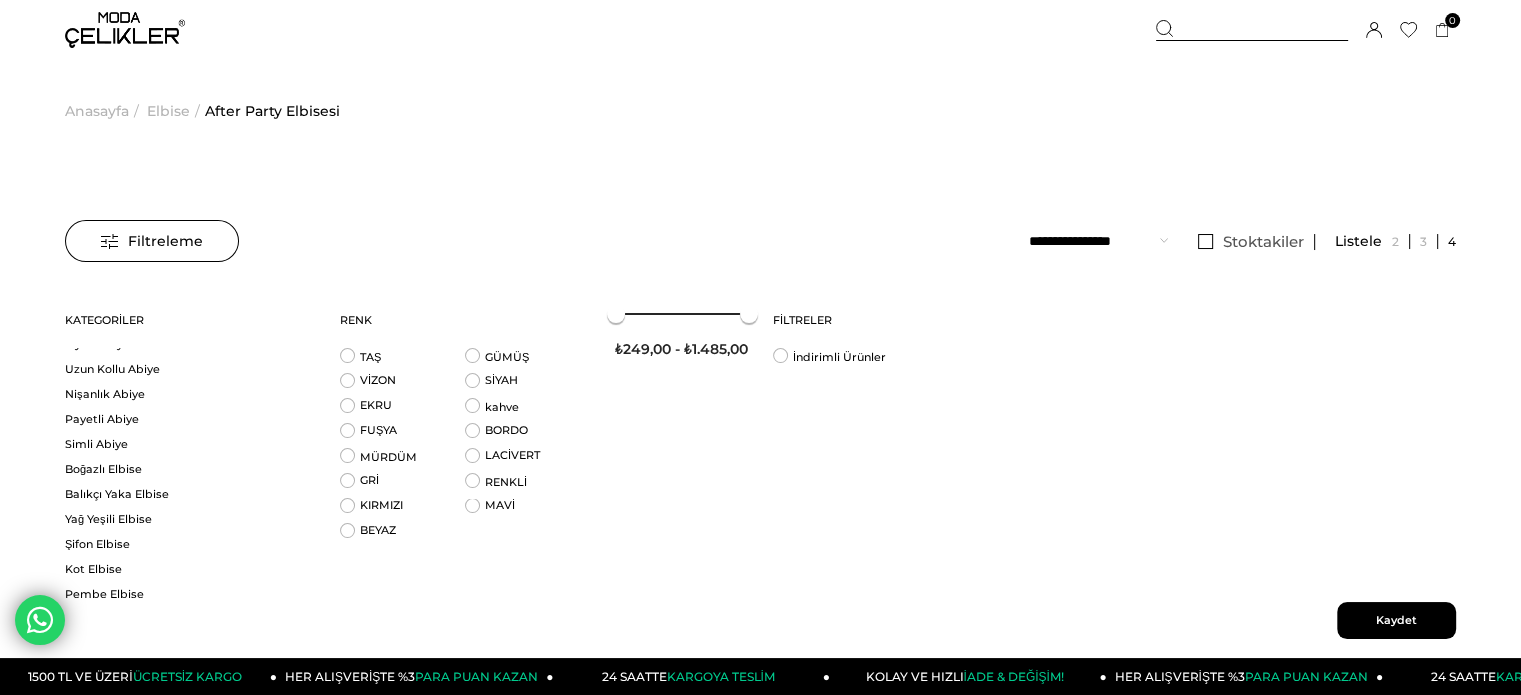 scroll, scrollTop: 666, scrollLeft: 0, axis: vertical 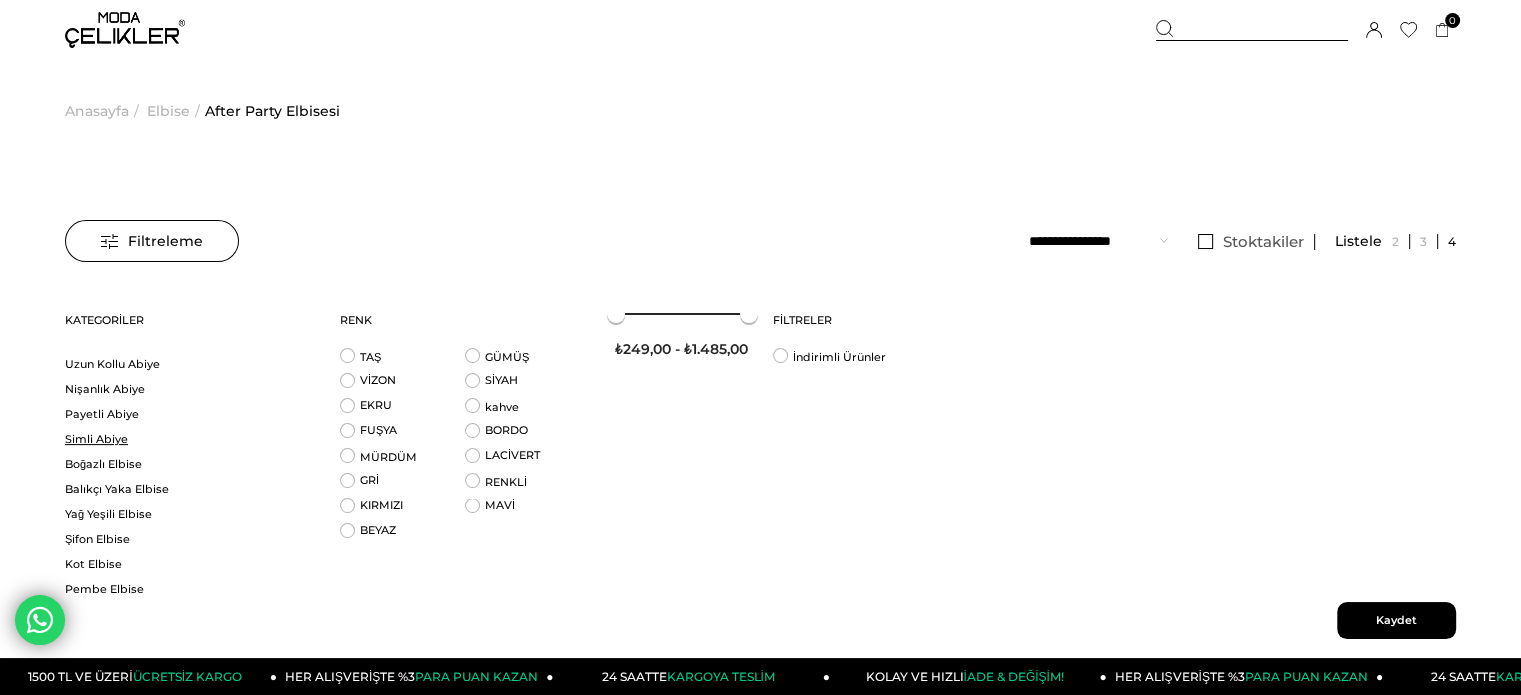 click on "Simli Abiye" at bounding box center (190, 439) 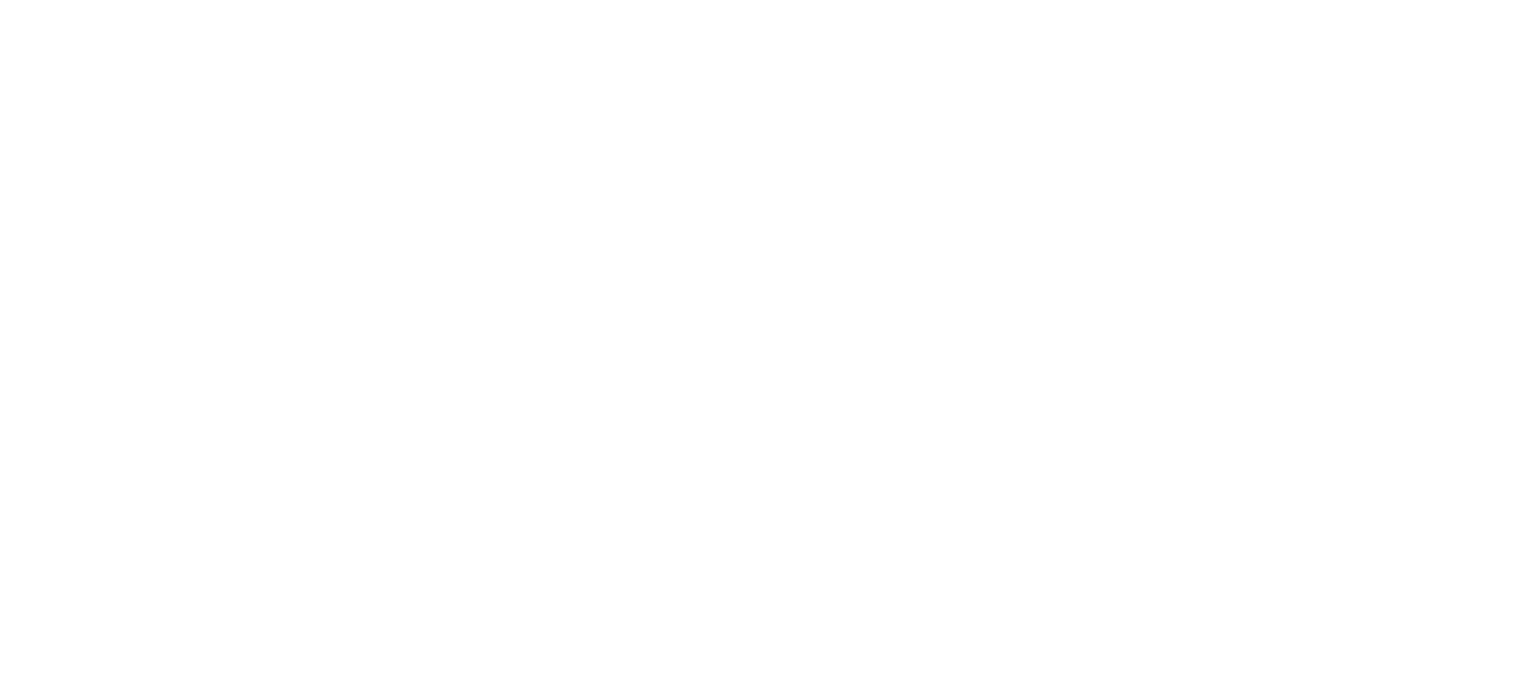 scroll, scrollTop: 0, scrollLeft: 0, axis: both 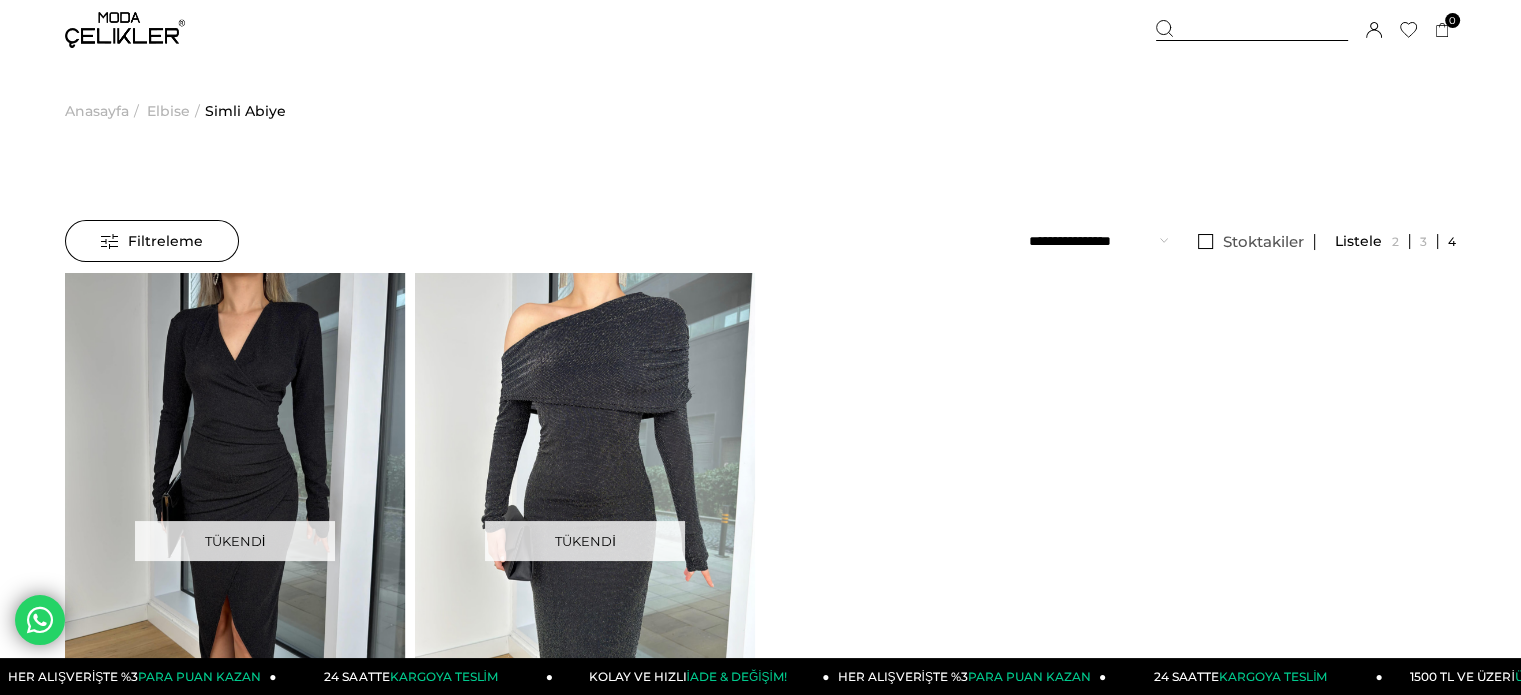 click on "Filtreleme" at bounding box center (152, 241) 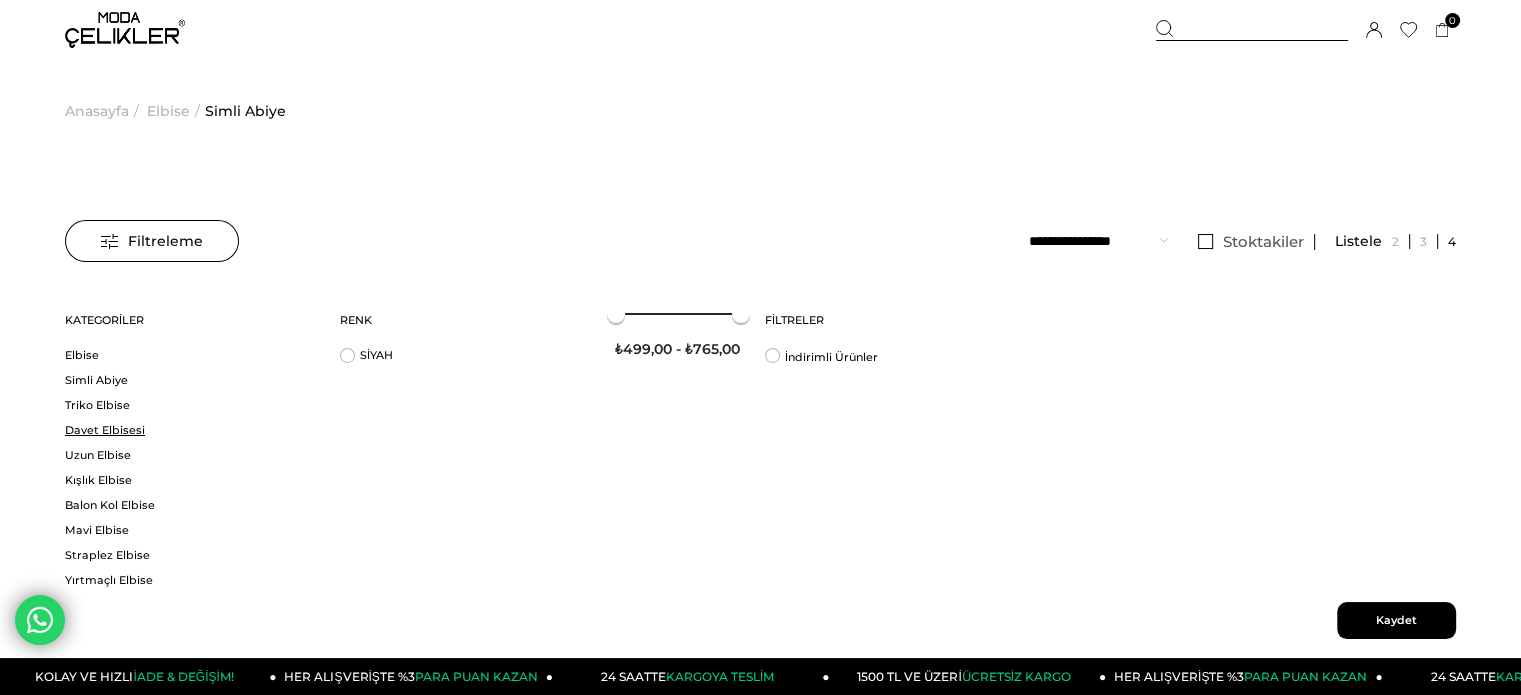 click on "Davet Elbisesi" at bounding box center [190, 430] 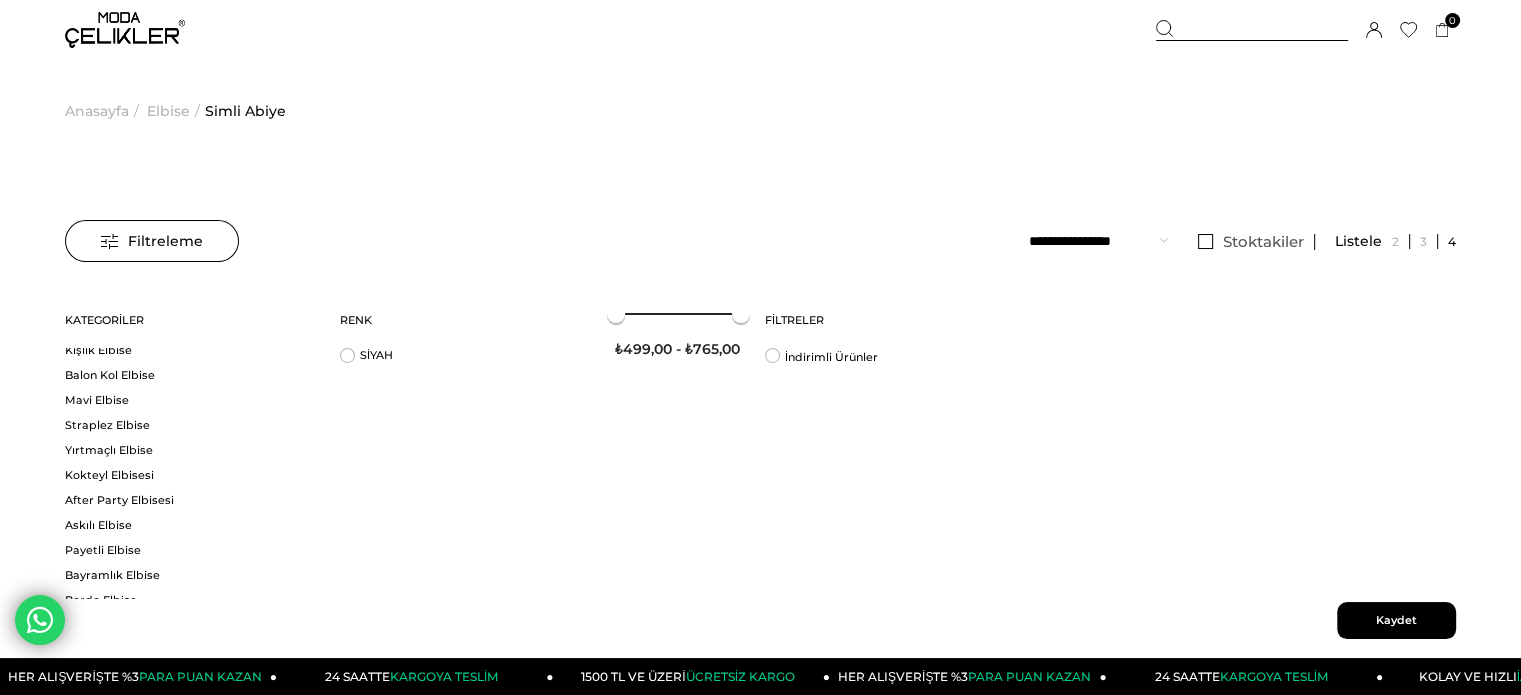 scroll, scrollTop: 133, scrollLeft: 0, axis: vertical 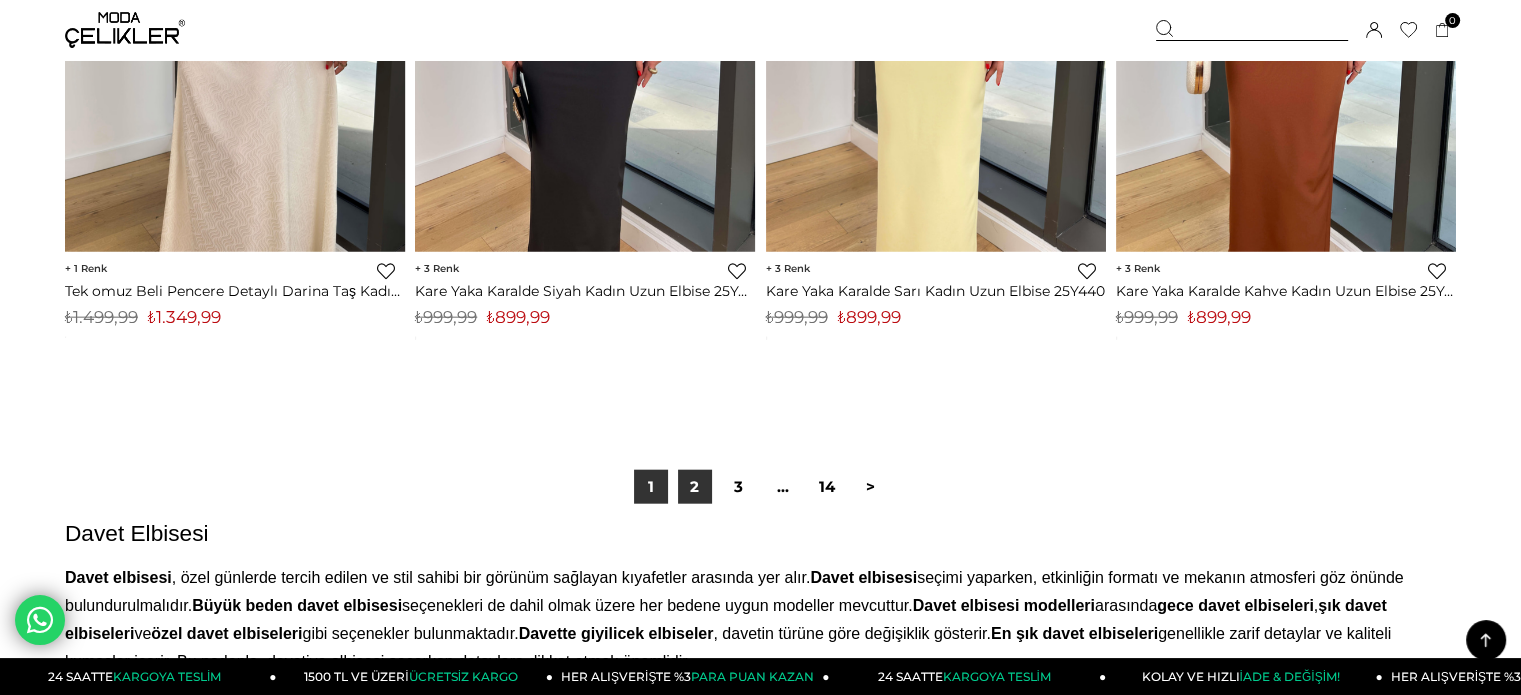 click on "2" at bounding box center (695, 487) 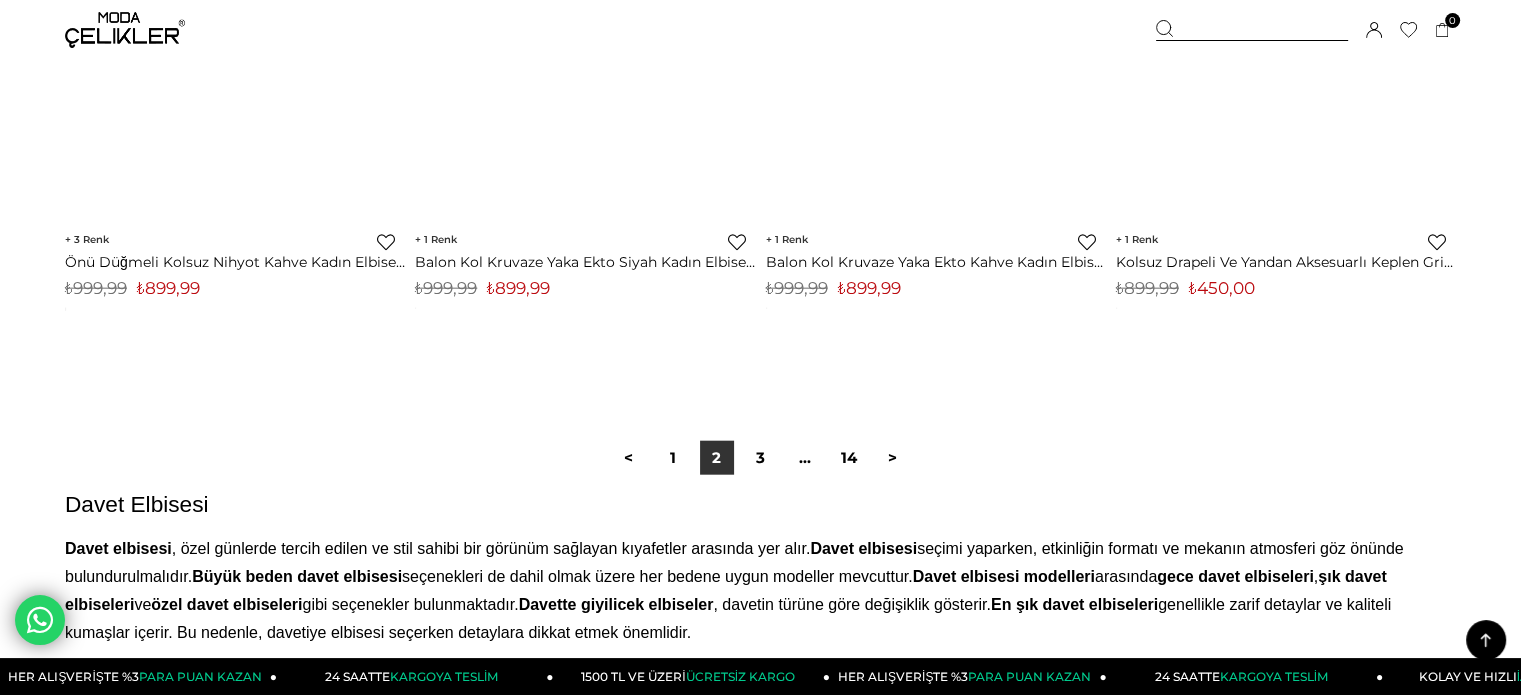 scroll, scrollTop: 12533, scrollLeft: 0, axis: vertical 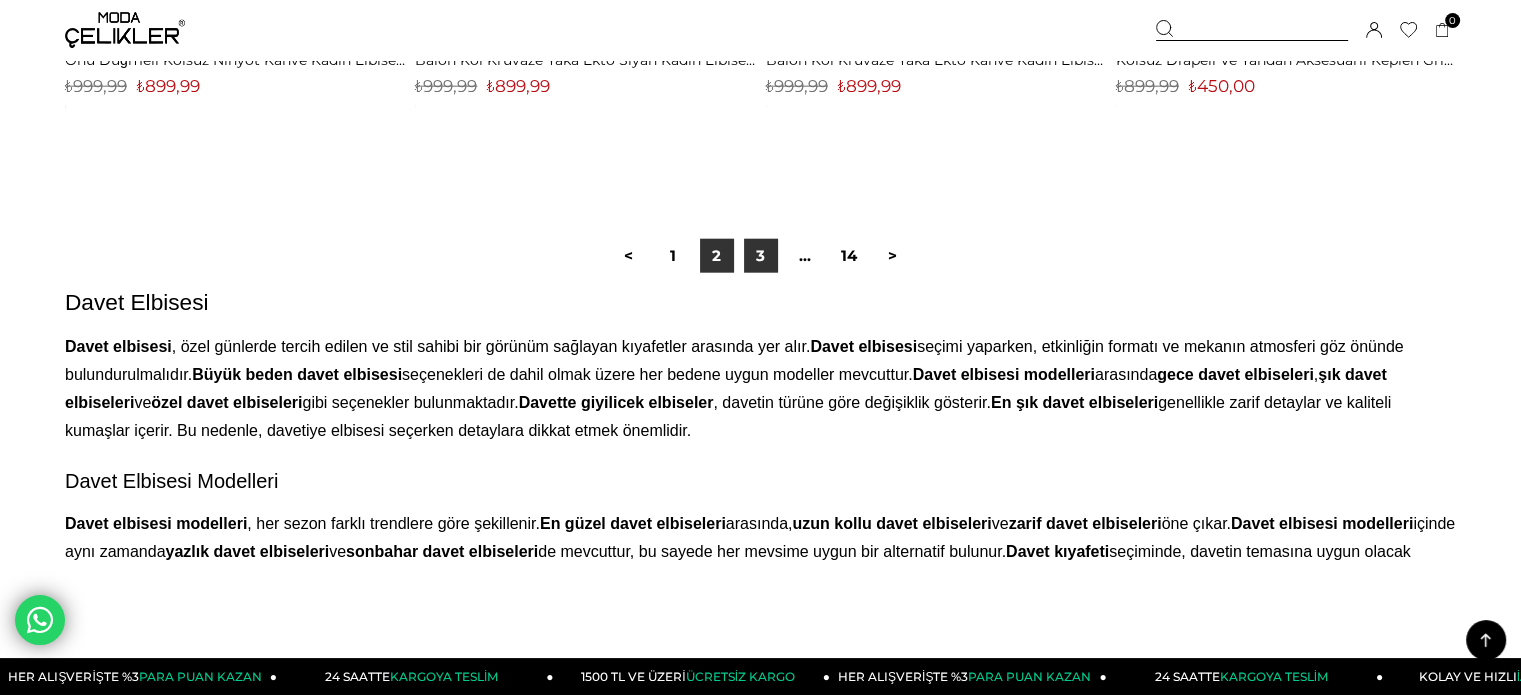 click on "3" at bounding box center [761, 256] 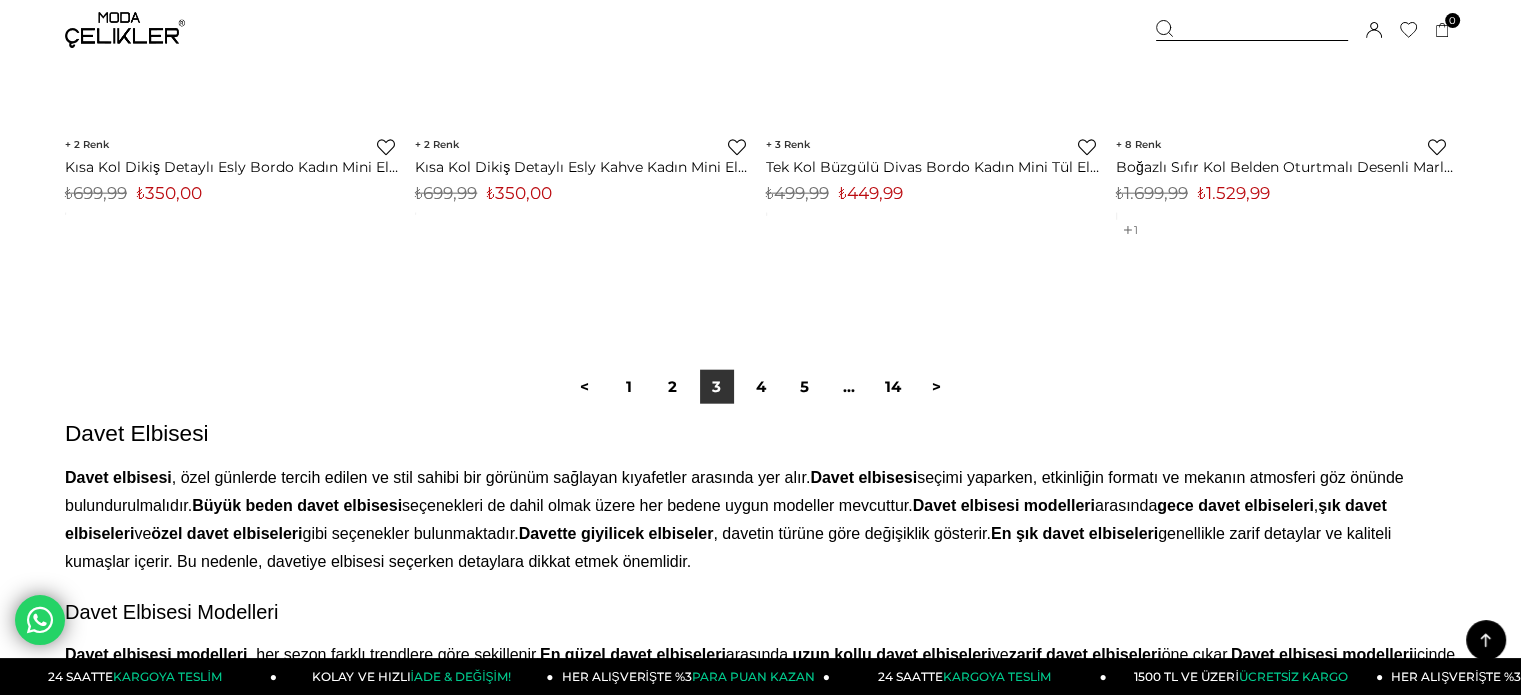 scroll, scrollTop: 12400, scrollLeft: 0, axis: vertical 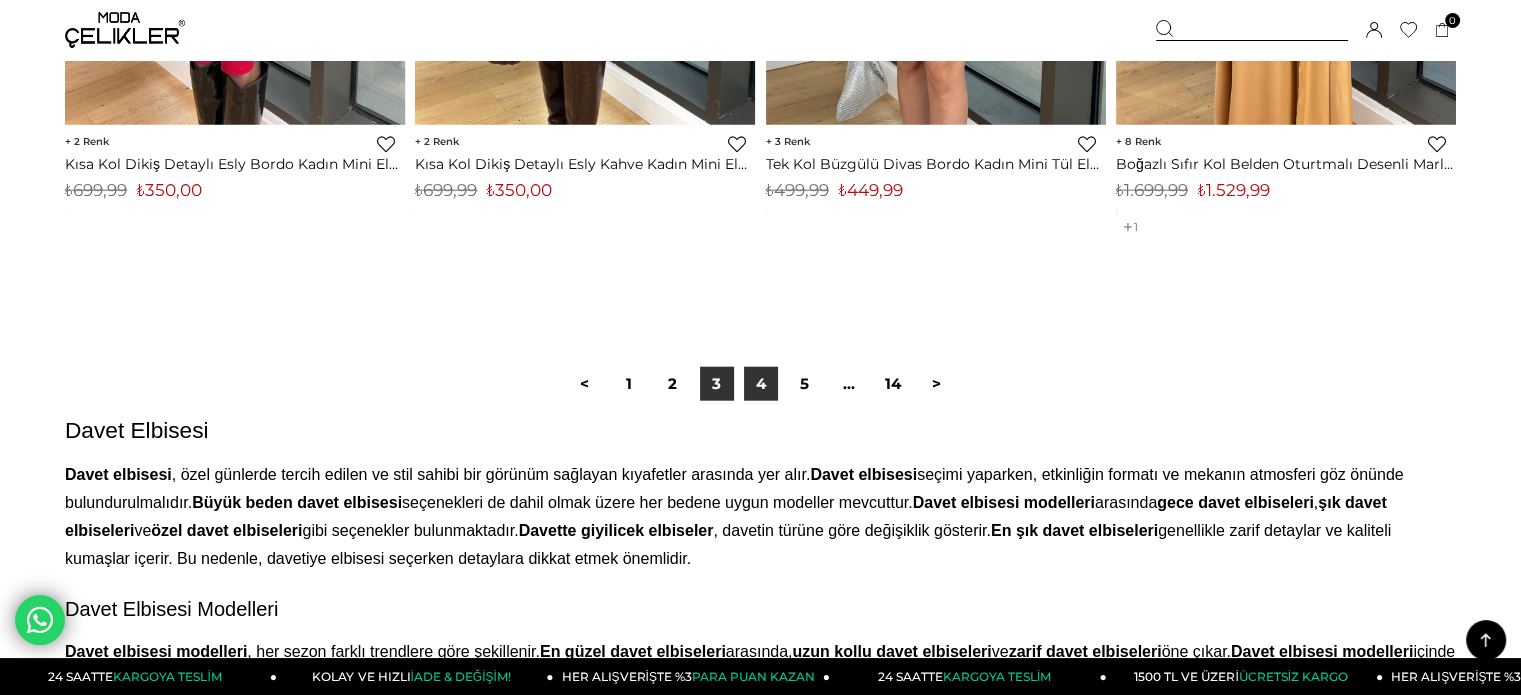 click on "4" at bounding box center [761, 384] 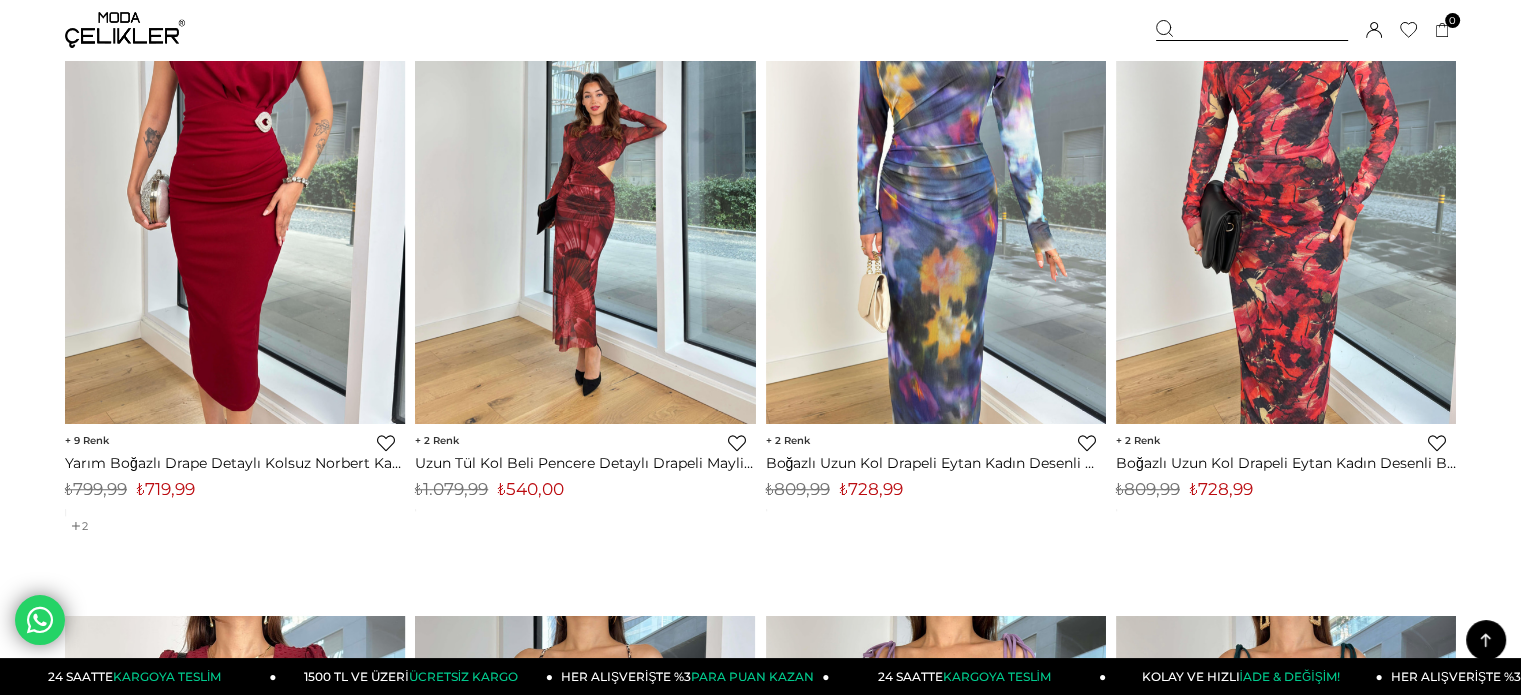 scroll, scrollTop: 8933, scrollLeft: 0, axis: vertical 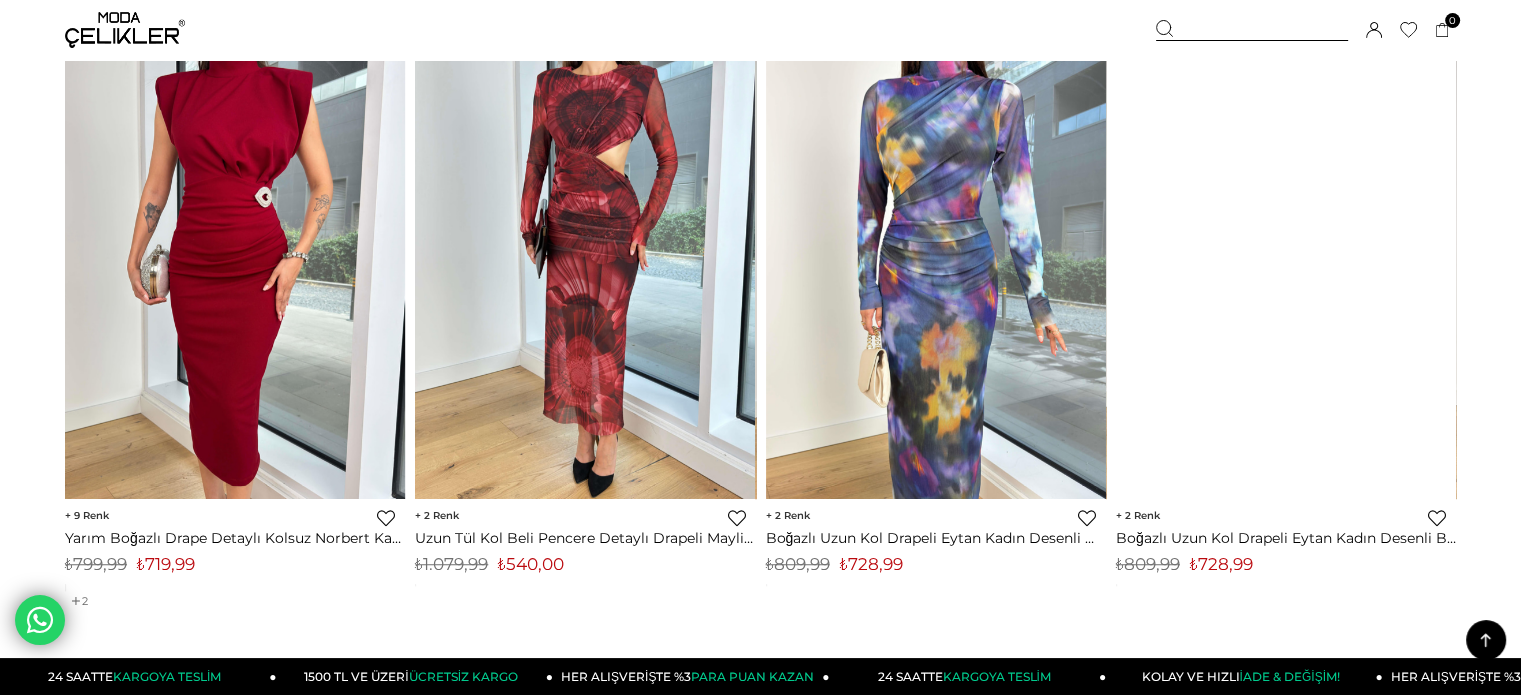 click at bounding box center [1252, 30] 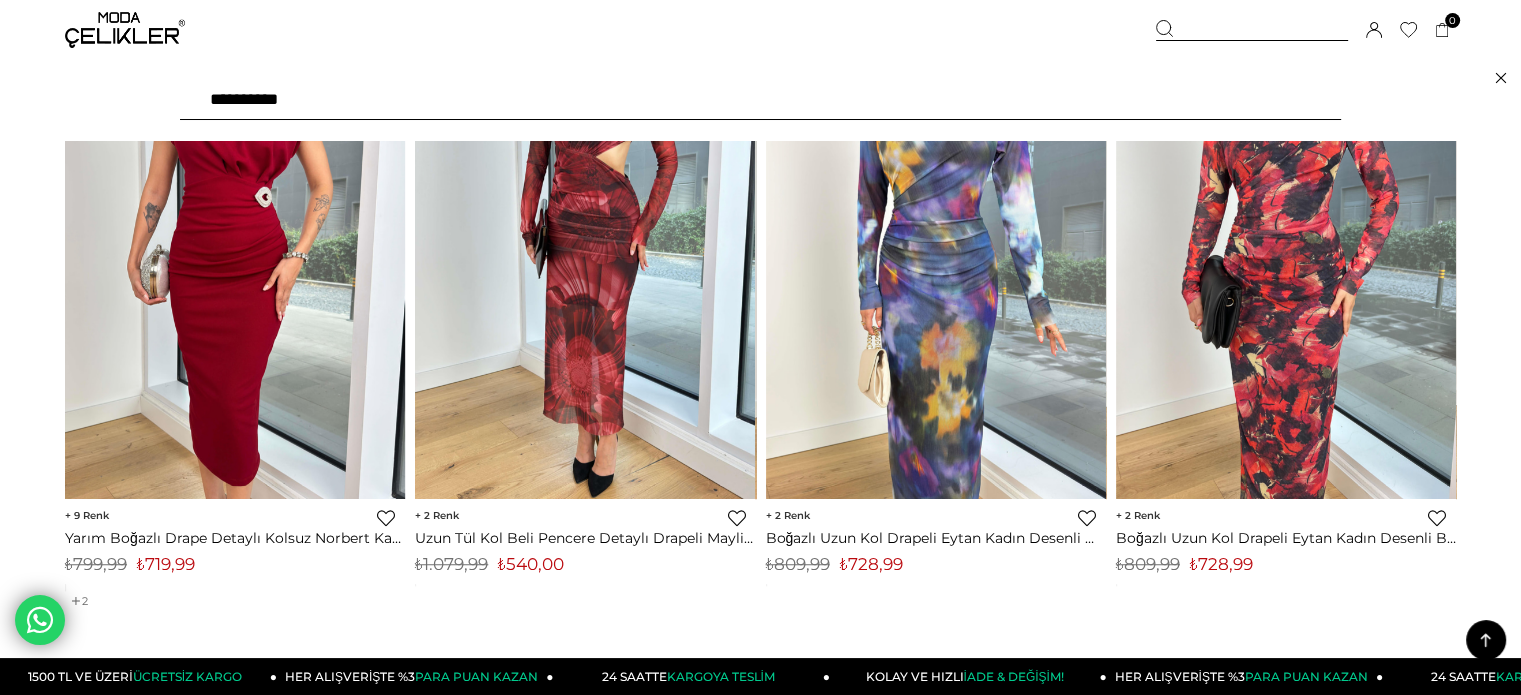 type on "**********" 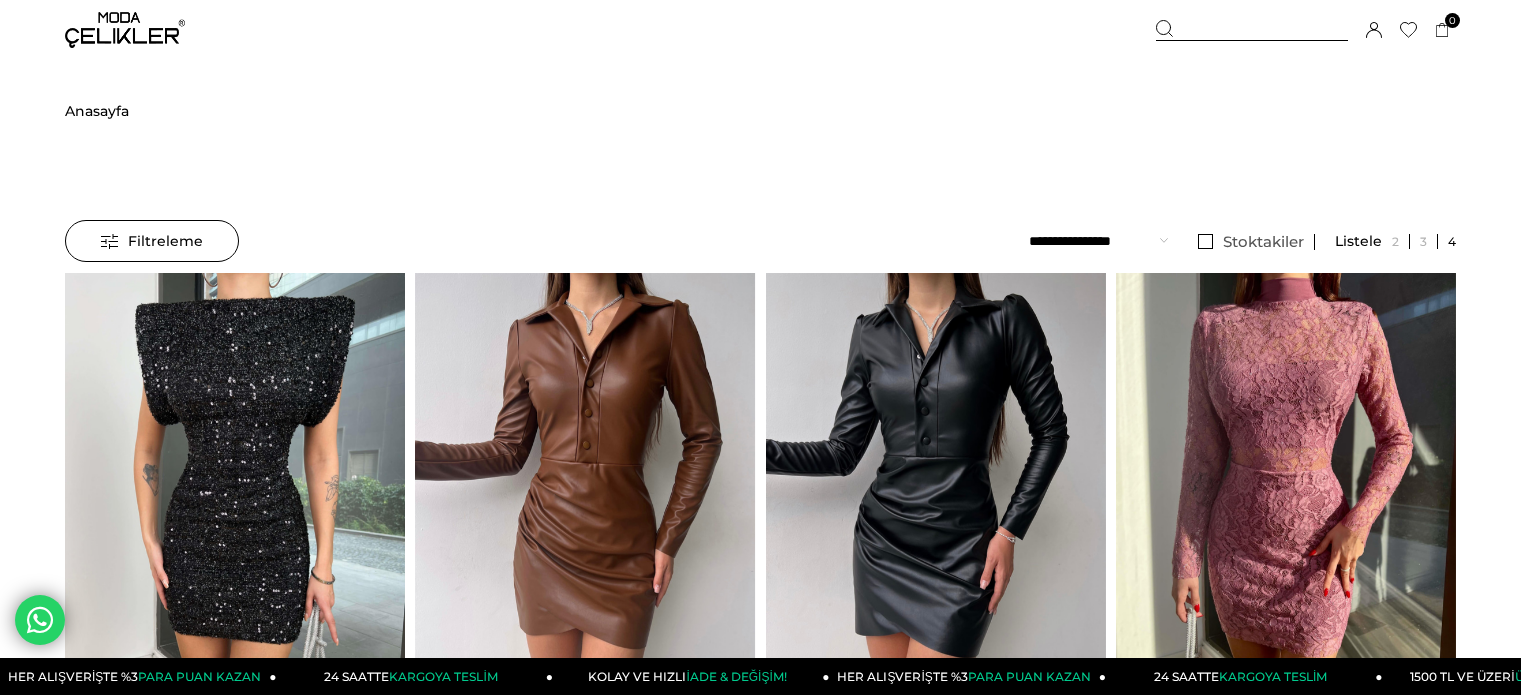 scroll, scrollTop: 0, scrollLeft: 0, axis: both 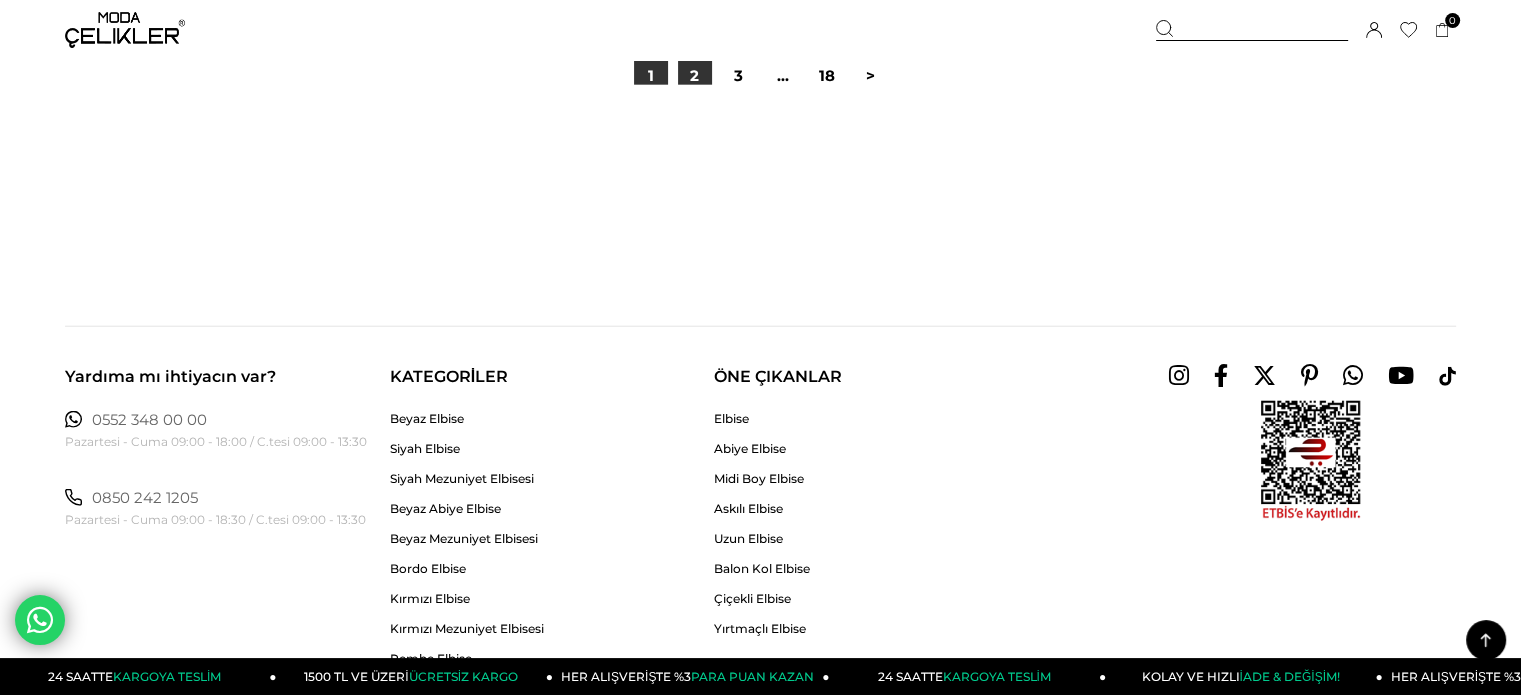 click on "2" at bounding box center (695, 76) 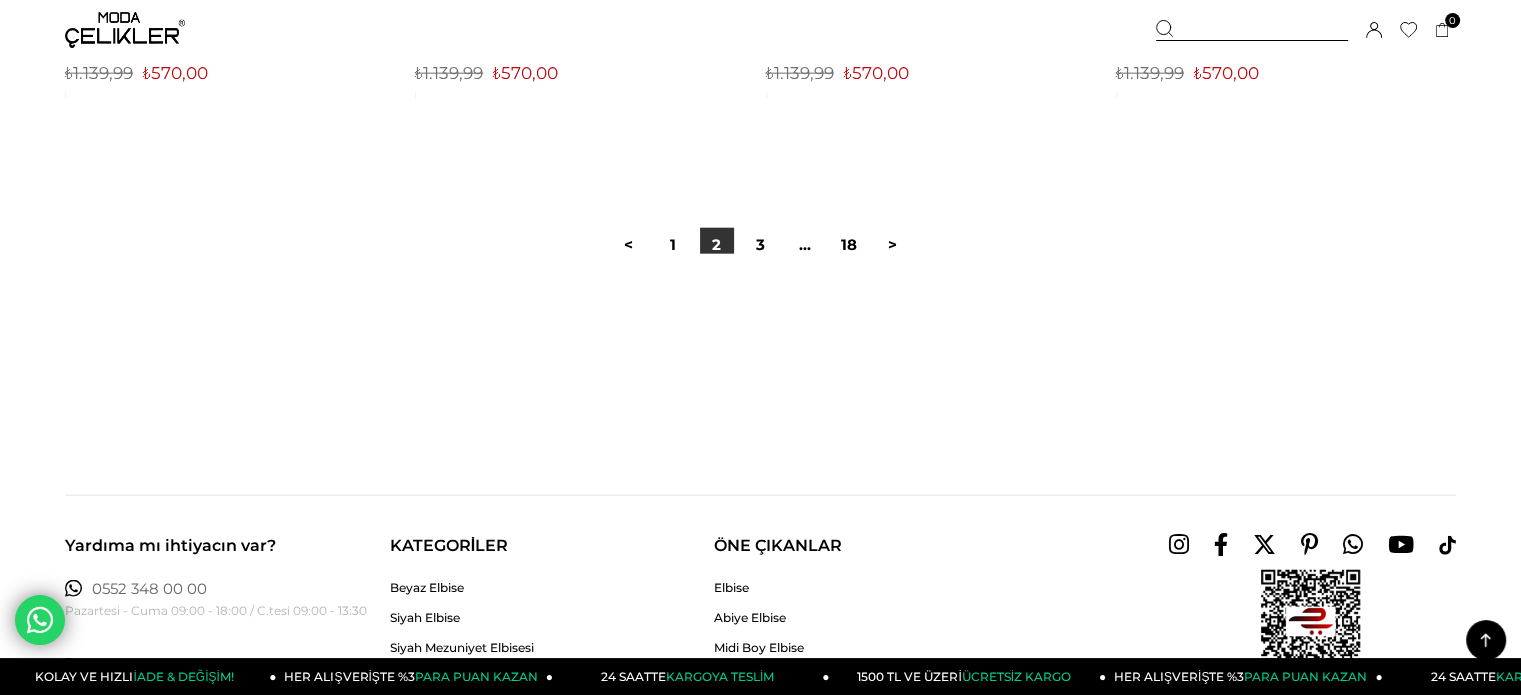 scroll, scrollTop: 12533, scrollLeft: 0, axis: vertical 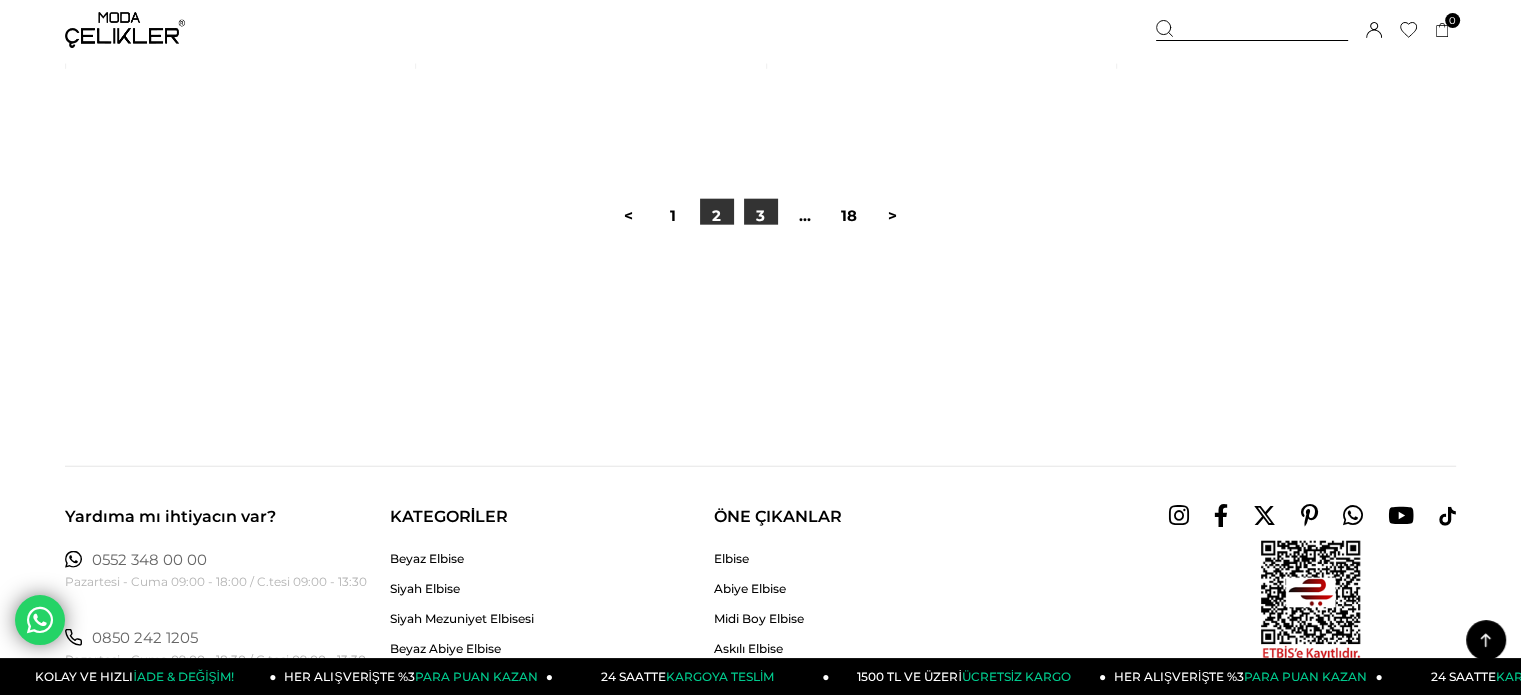 click on "3" at bounding box center (761, 216) 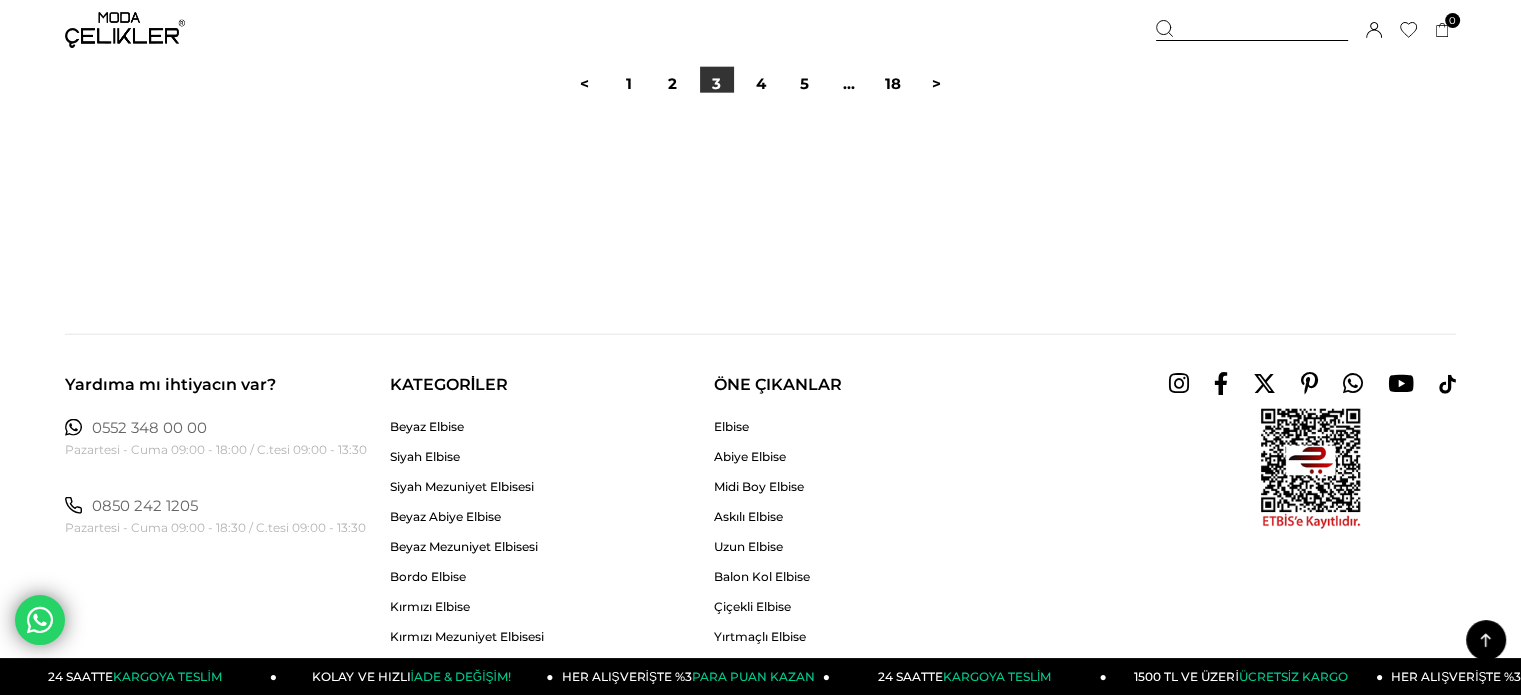 scroll, scrollTop: 12727, scrollLeft: 0, axis: vertical 